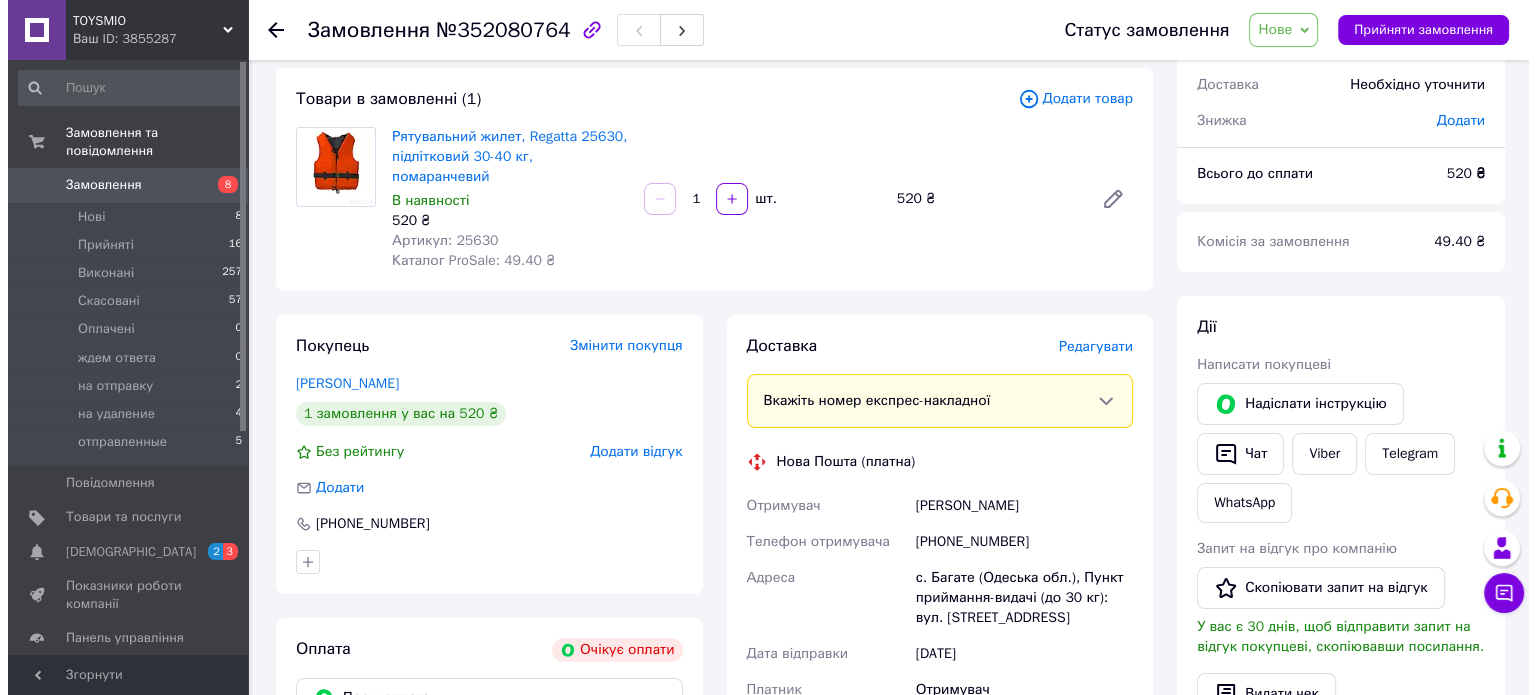 scroll, scrollTop: 0, scrollLeft: 0, axis: both 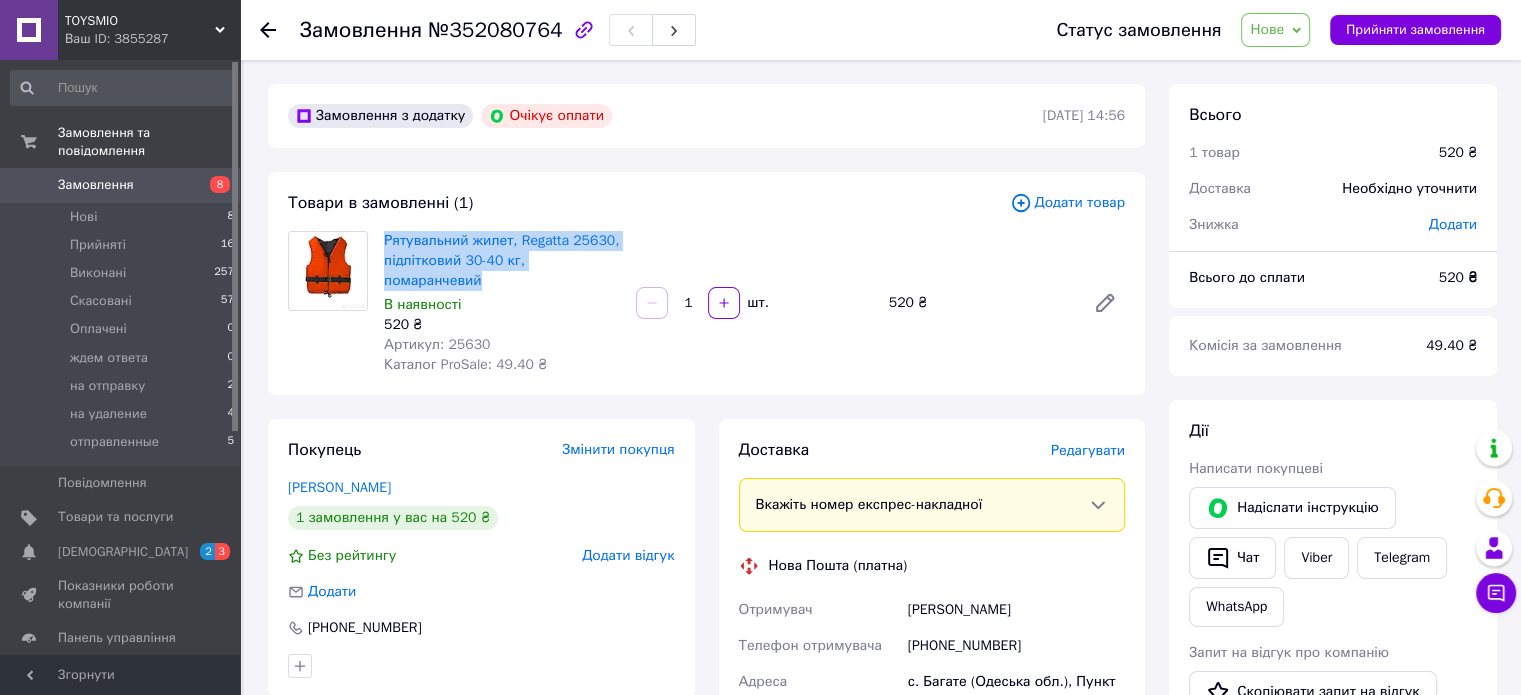 drag, startPoint x: 376, startPoint y: 235, endPoint x: 627, endPoint y: 262, distance: 252.44801 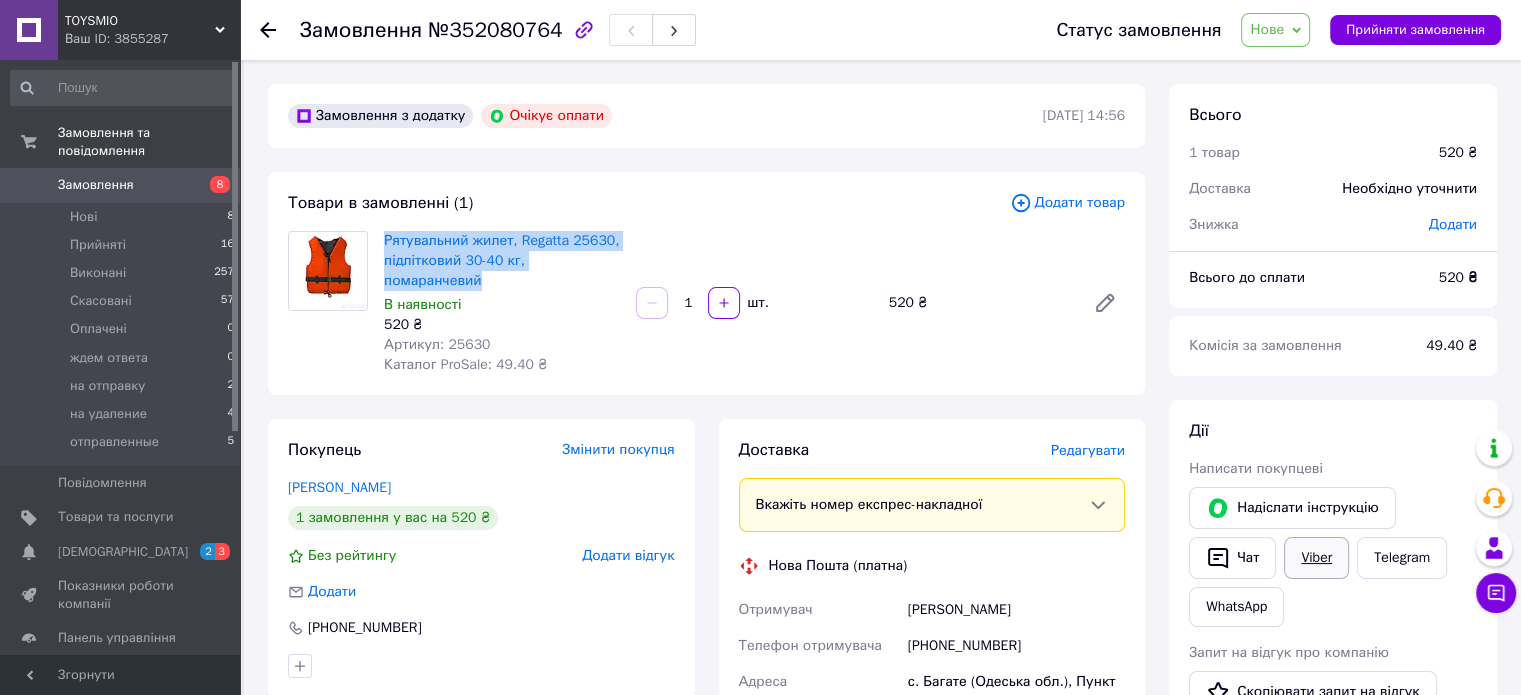 click on "Viber" at bounding box center (1316, 558) 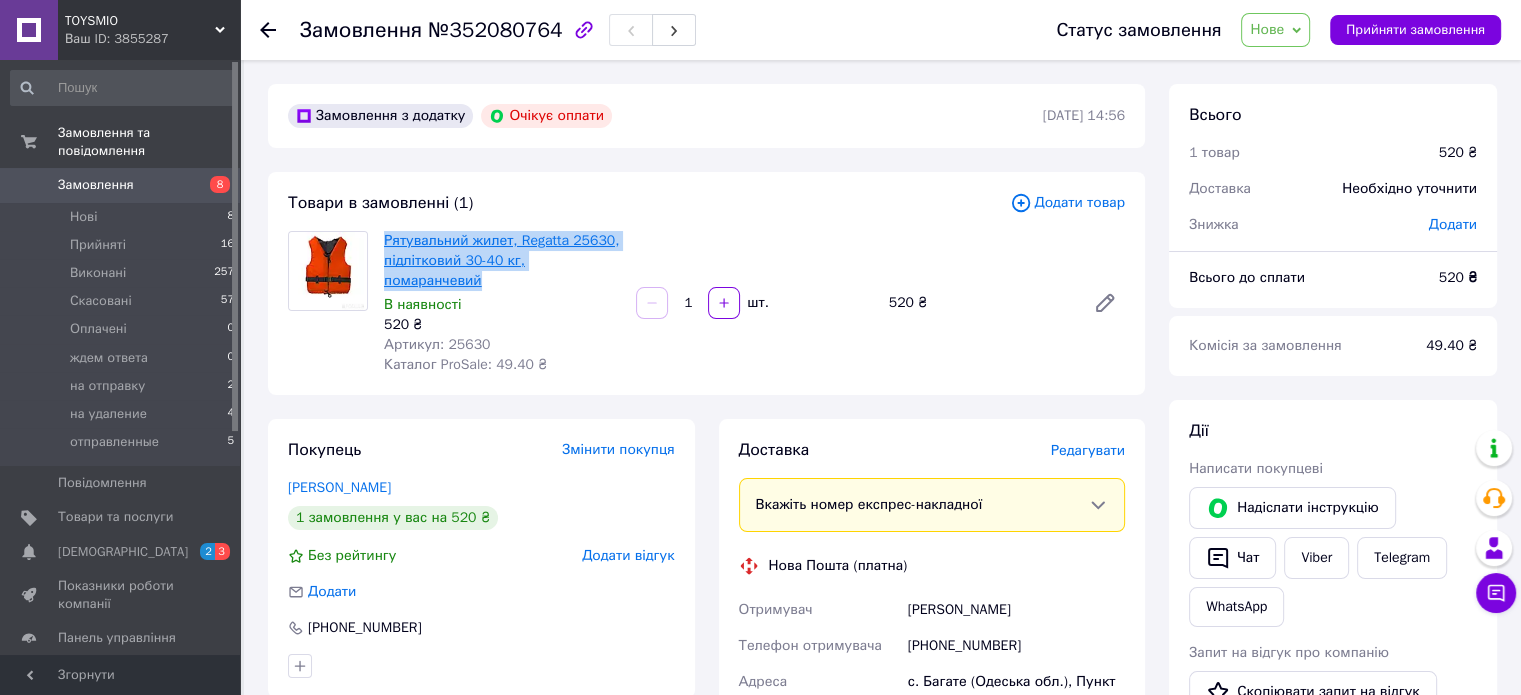 click on "Рятувальний жилет, Regatta 25630, підлітковий 30-40 кг, помаранчевий" at bounding box center [501, 260] 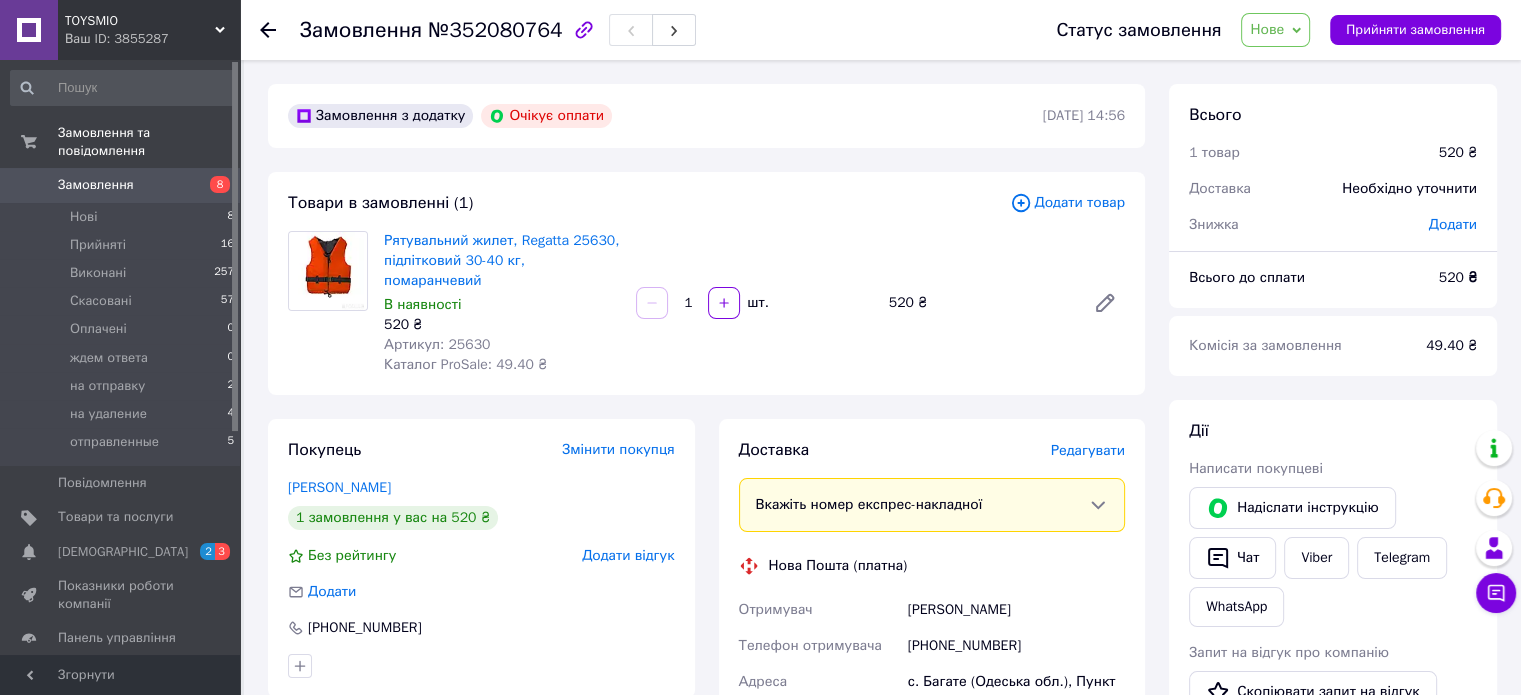 click on "Товари в замовленні (1)" at bounding box center [649, 203] 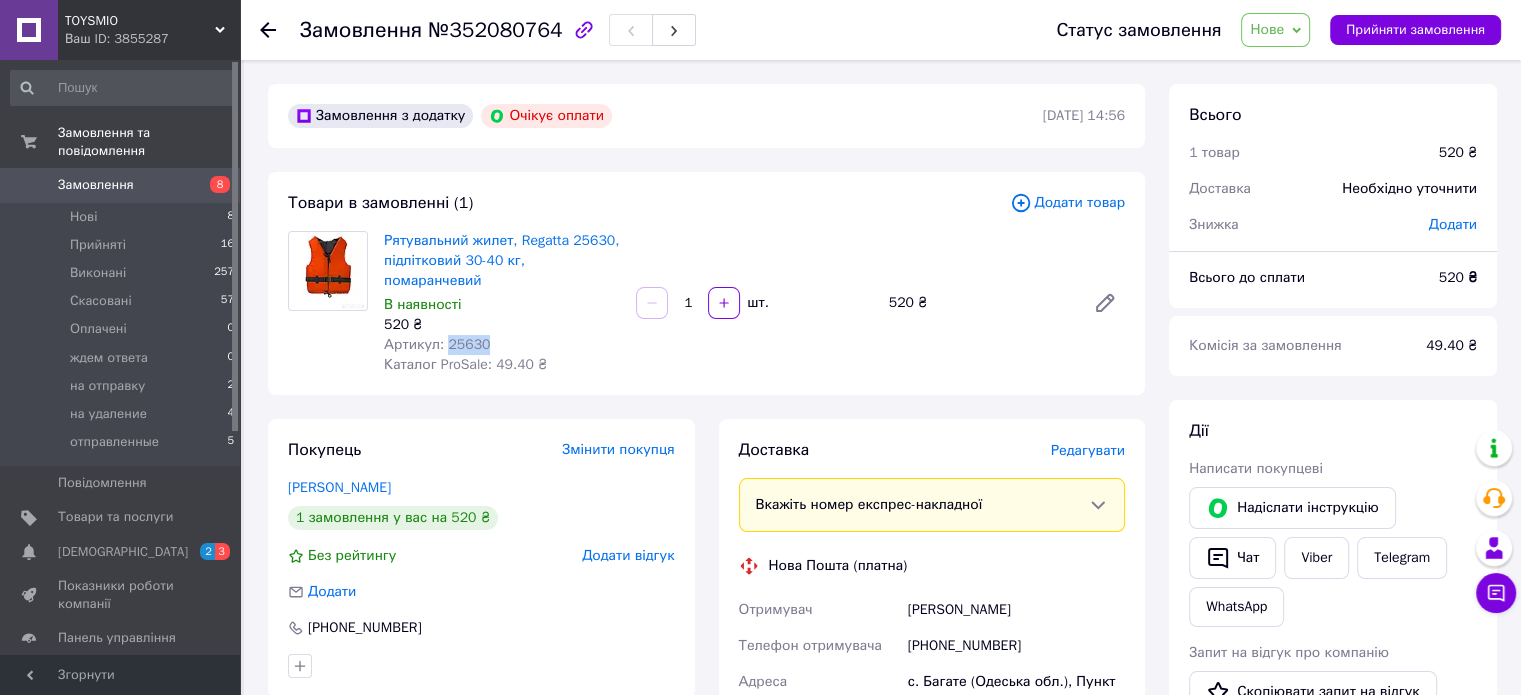 drag, startPoint x: 452, startPoint y: 322, endPoint x: 480, endPoint y: 322, distance: 28 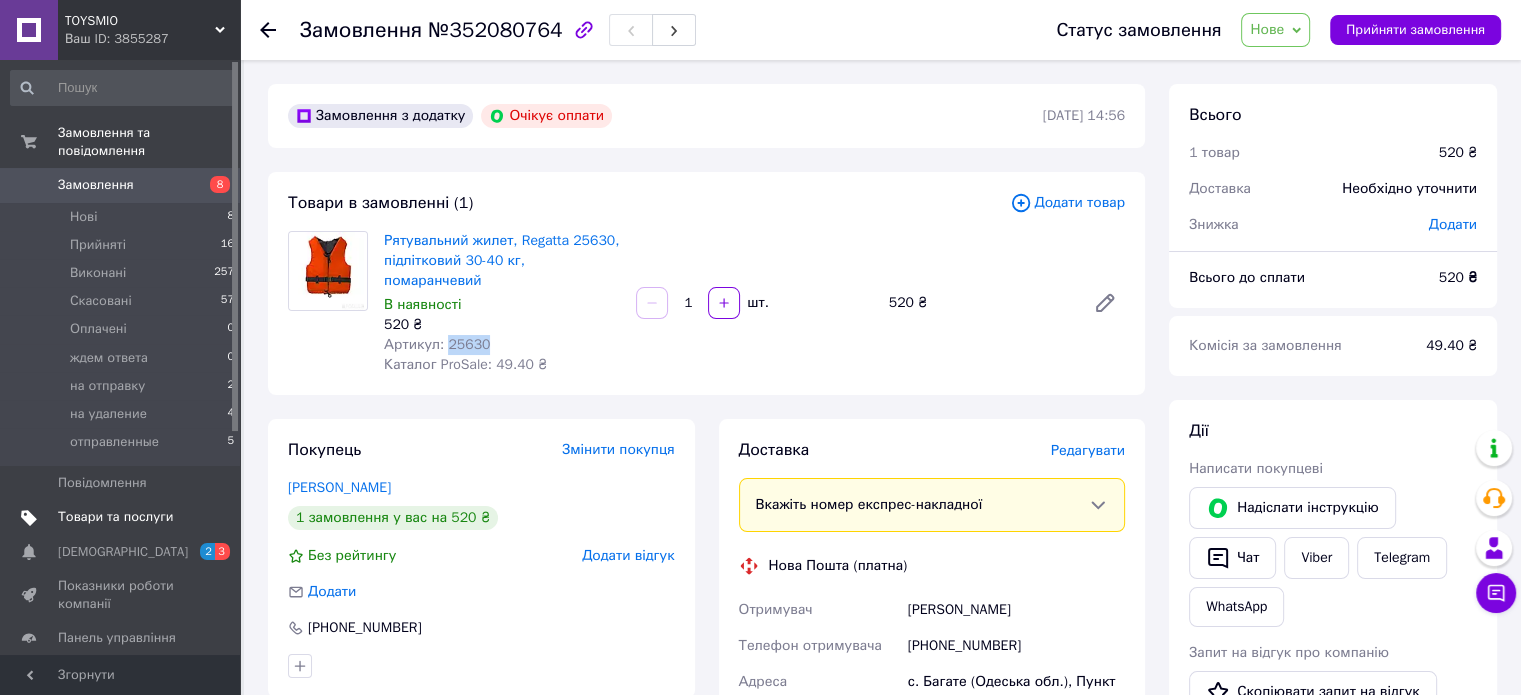 click on "Товари та послуги" at bounding box center [115, 517] 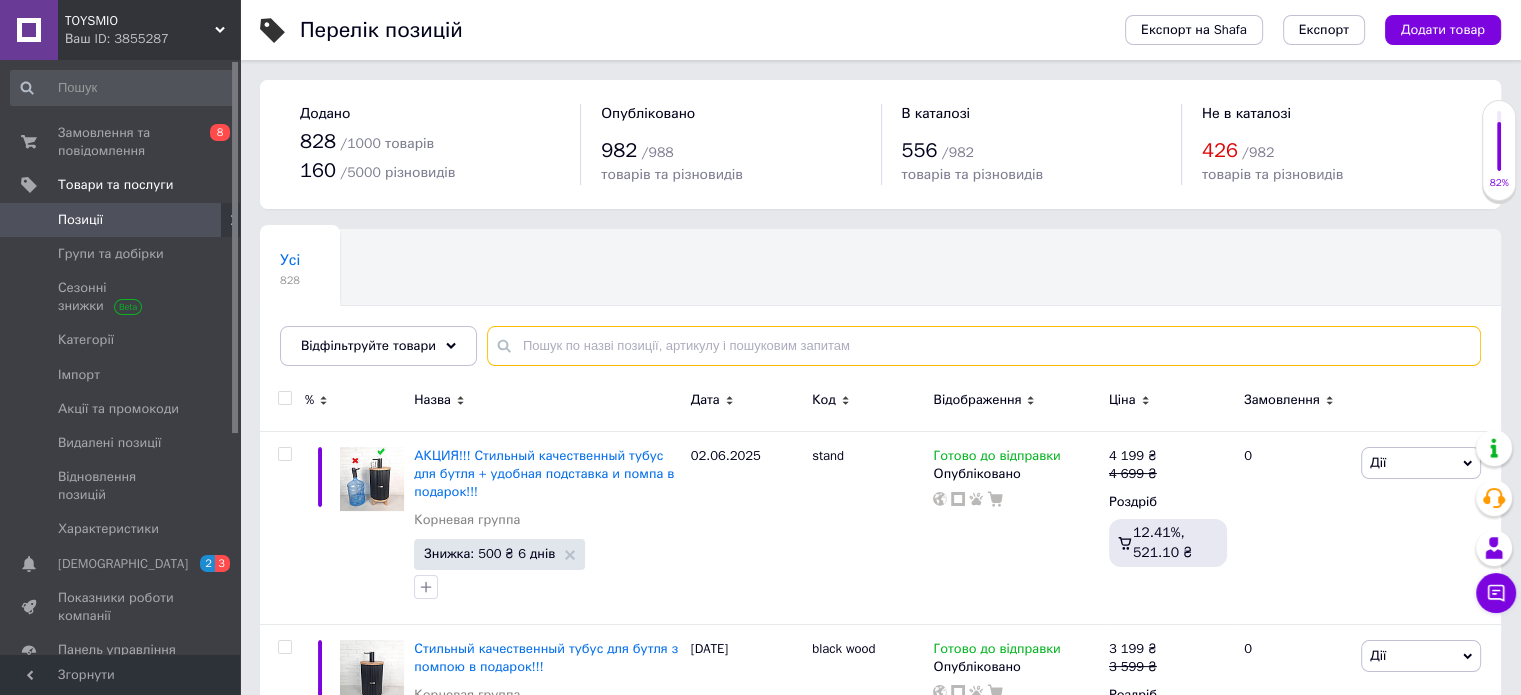 click at bounding box center [984, 346] 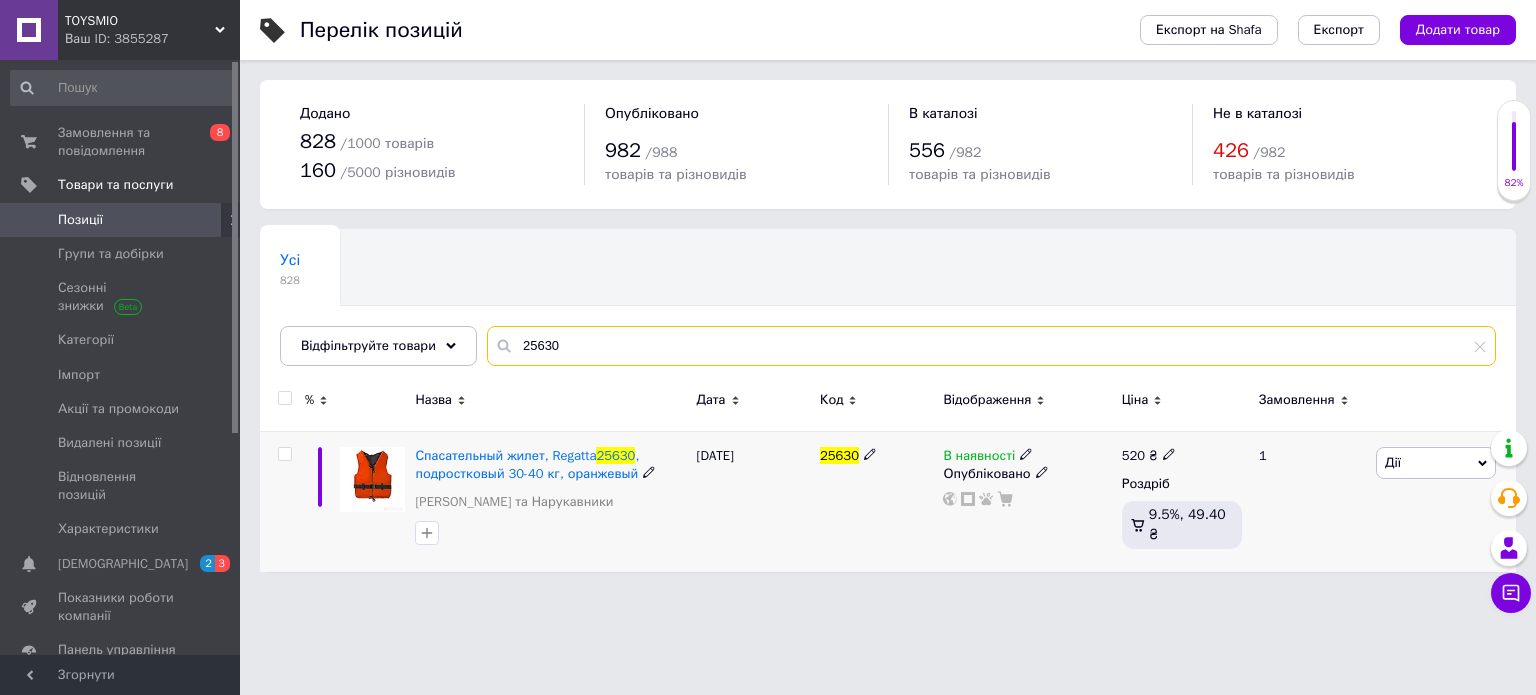 type on "25630" 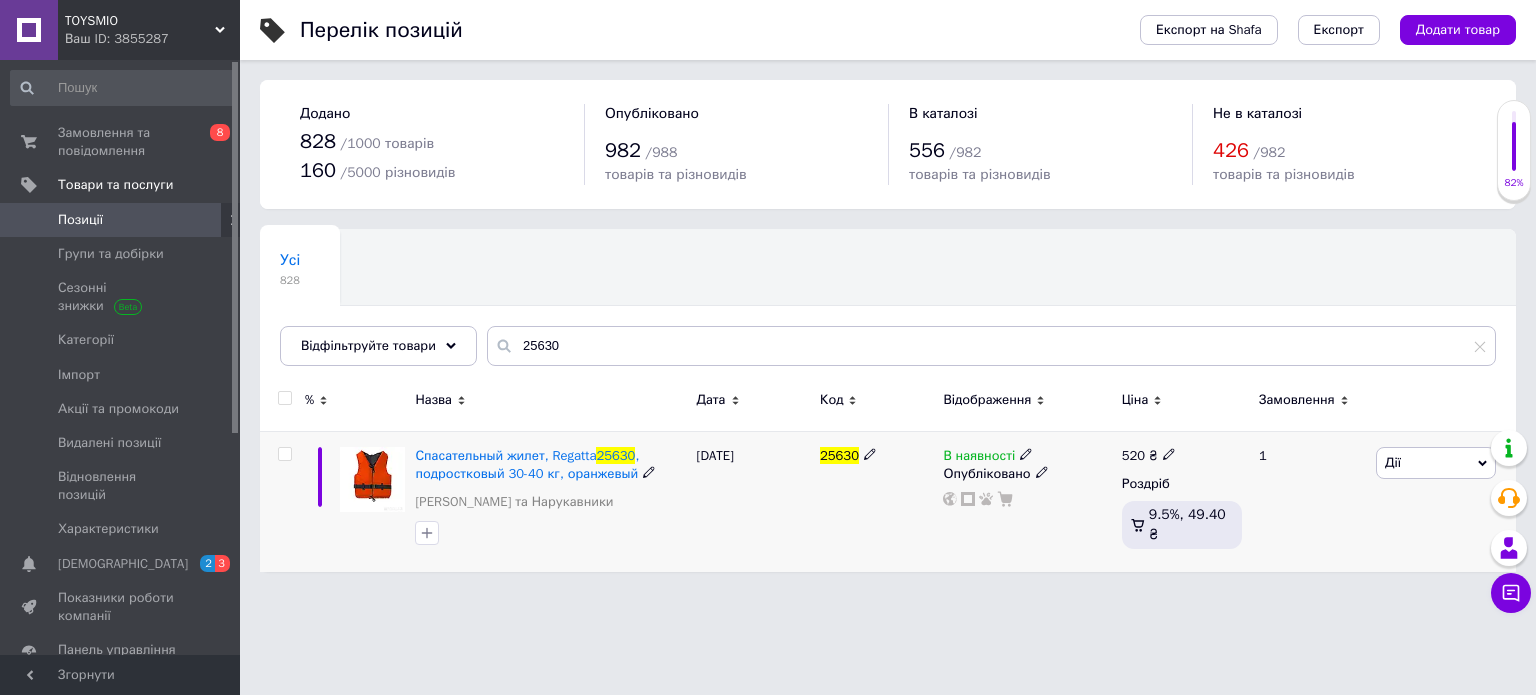 click 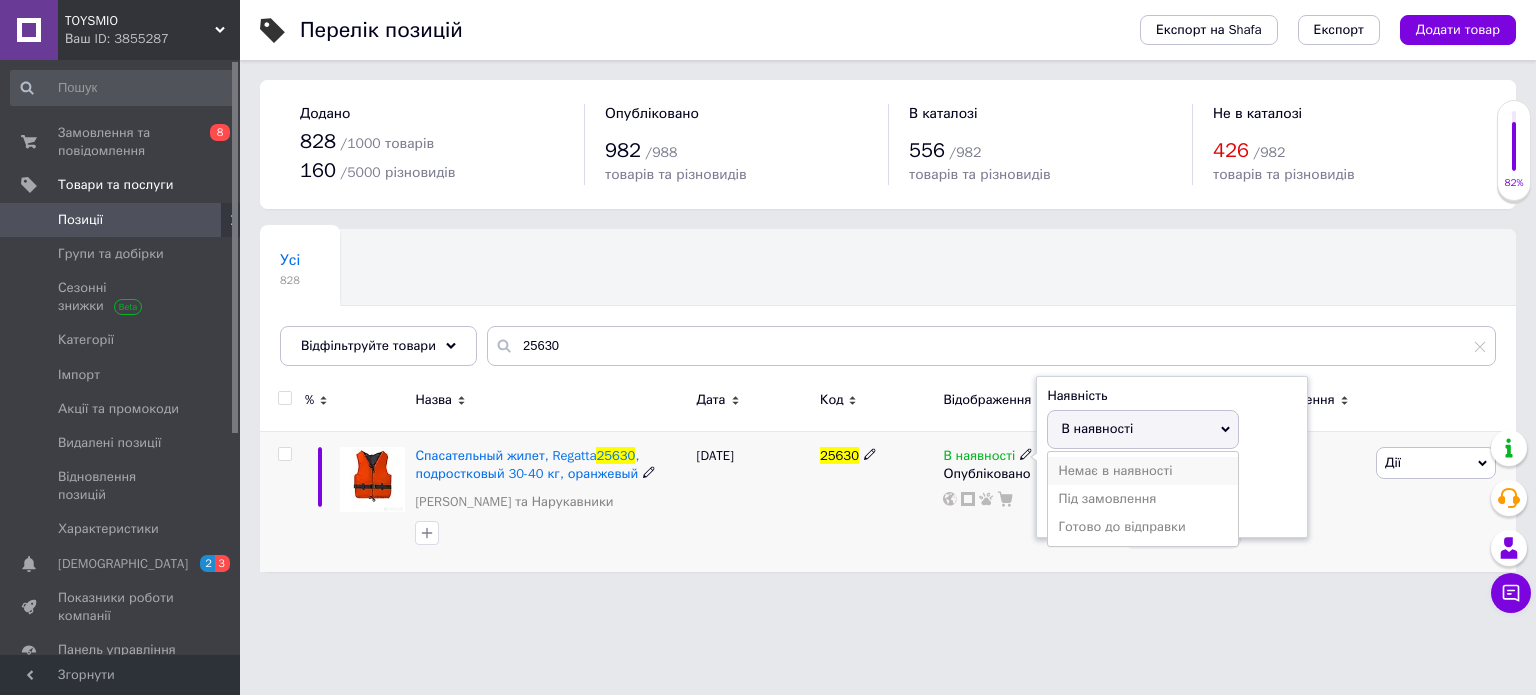 click on "Немає в наявності" at bounding box center [1143, 471] 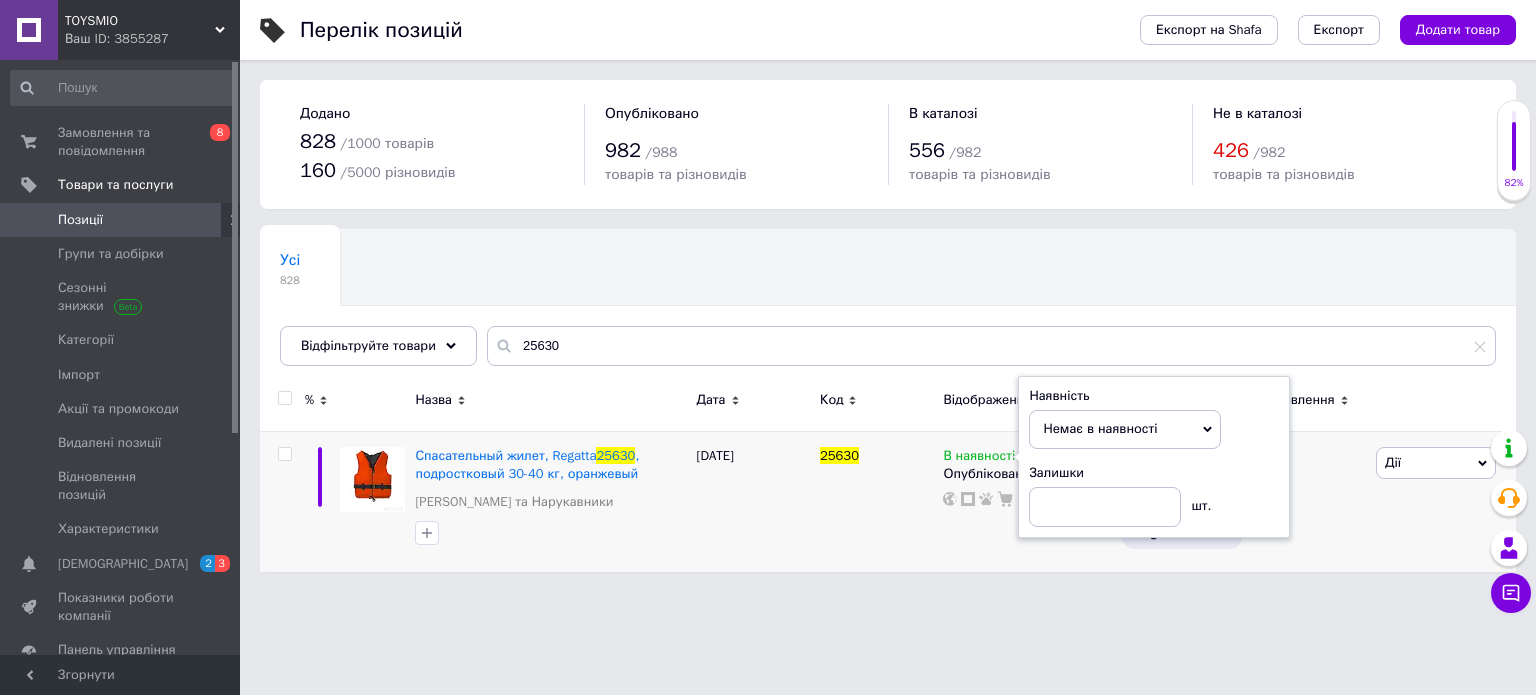 click on "TOYSMIO Ваш ID: 3855287 Сайт TOYSMIO Кабінет покупця Перевірити стан системи Сторінка на порталі Довідка Вийти Замовлення та повідомлення 0 8 Товари та послуги Позиції Групи та добірки Сезонні знижки Категорії Імпорт Акції та промокоди Видалені позиції Відновлення позицій Характеристики Сповіщення 2 3 Показники роботи компанії Панель управління Відгуки Клієнти Каталог ProSale Аналітика Інструменти веб-майстра та SEO Управління сайтом Гаманець компанії [PERSON_NAME] Тарифи та рахунки Prom мікс 1 000 Згорнути 828   /" at bounding box center [768, 296] 